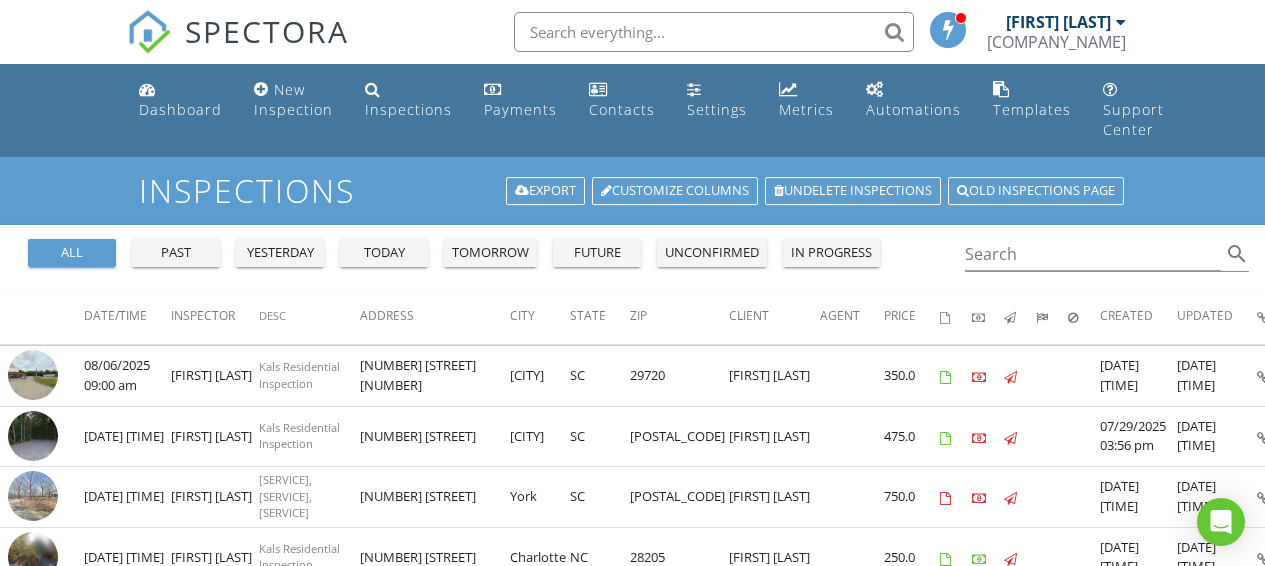 scroll, scrollTop: 500, scrollLeft: 0, axis: vertical 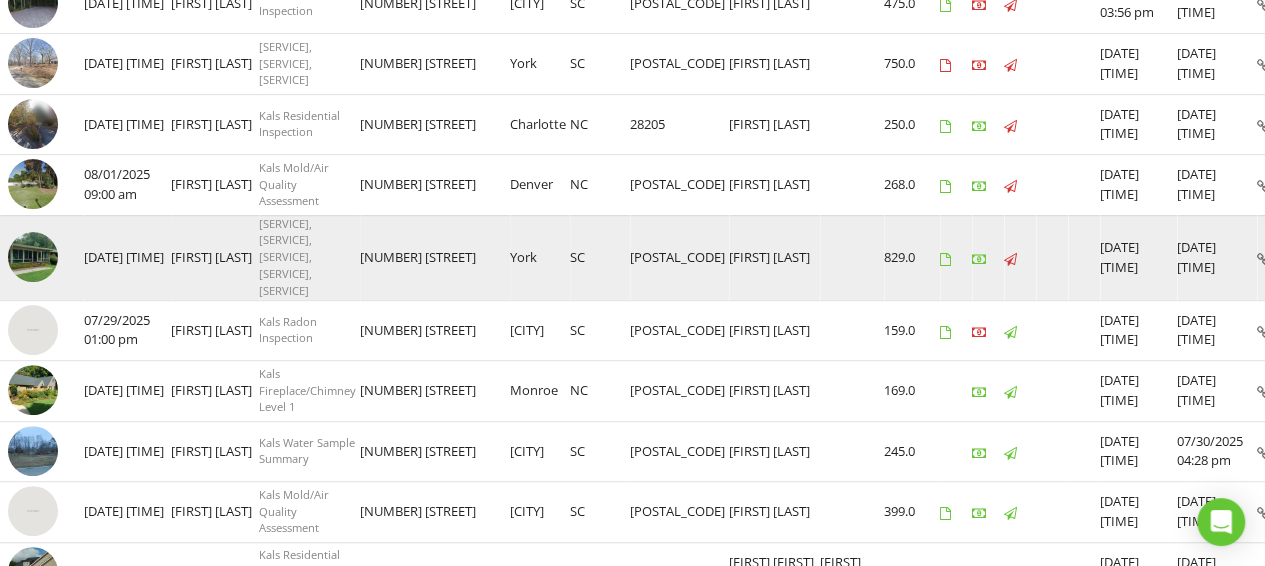 click at bounding box center (33, 257) 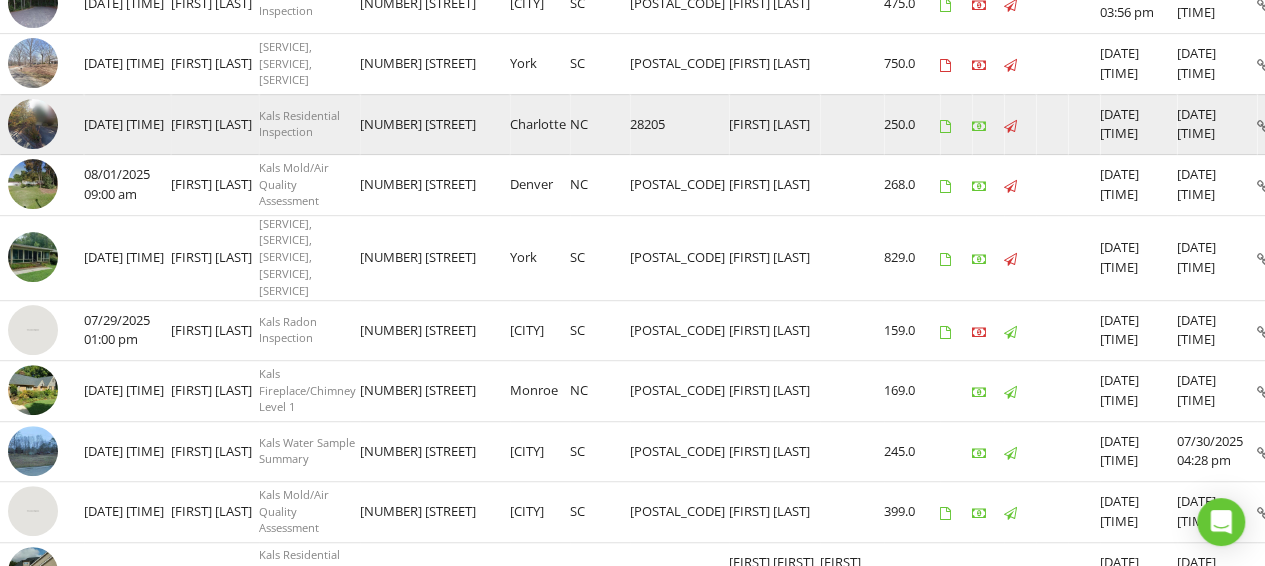 click at bounding box center (33, 124) 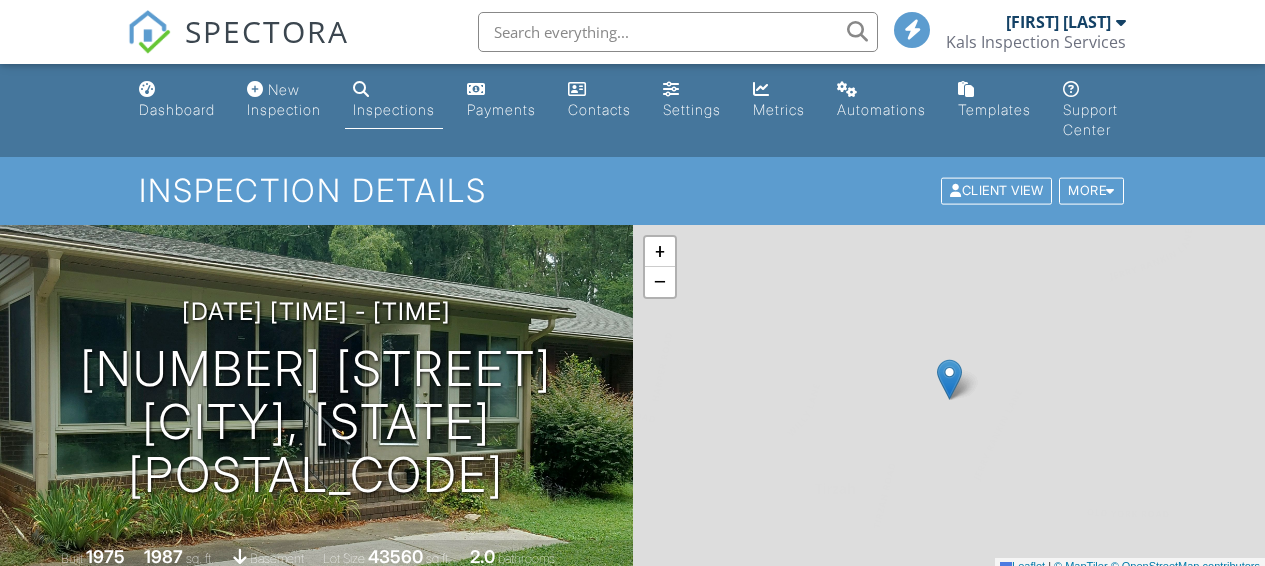 scroll, scrollTop: 0, scrollLeft: 0, axis: both 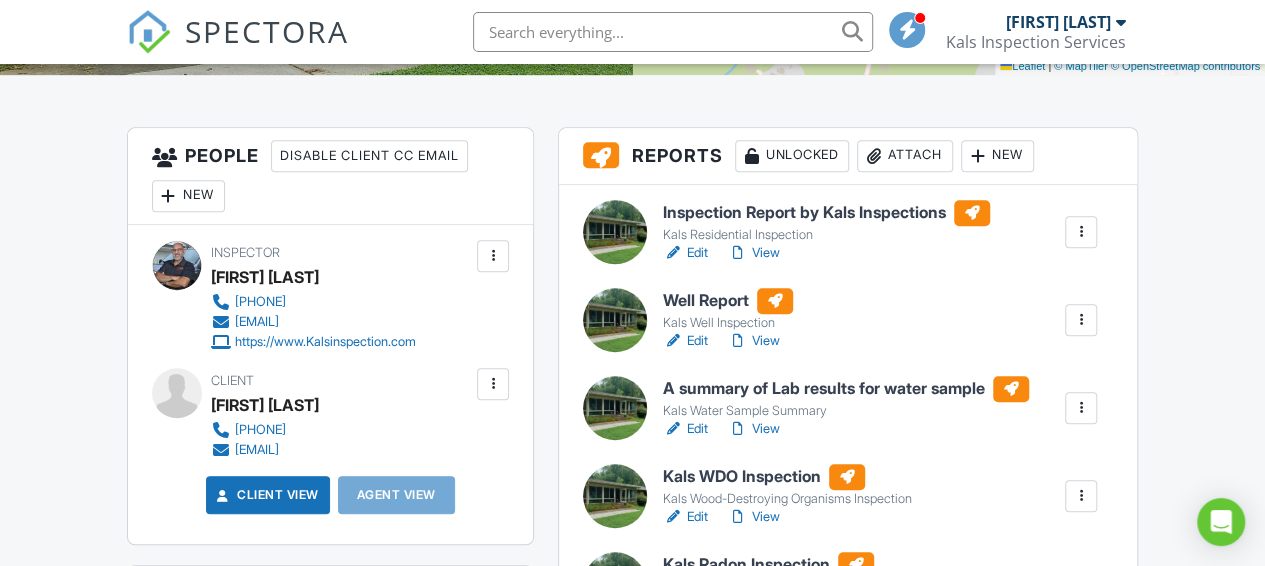 click on "Attach" at bounding box center (905, 156) 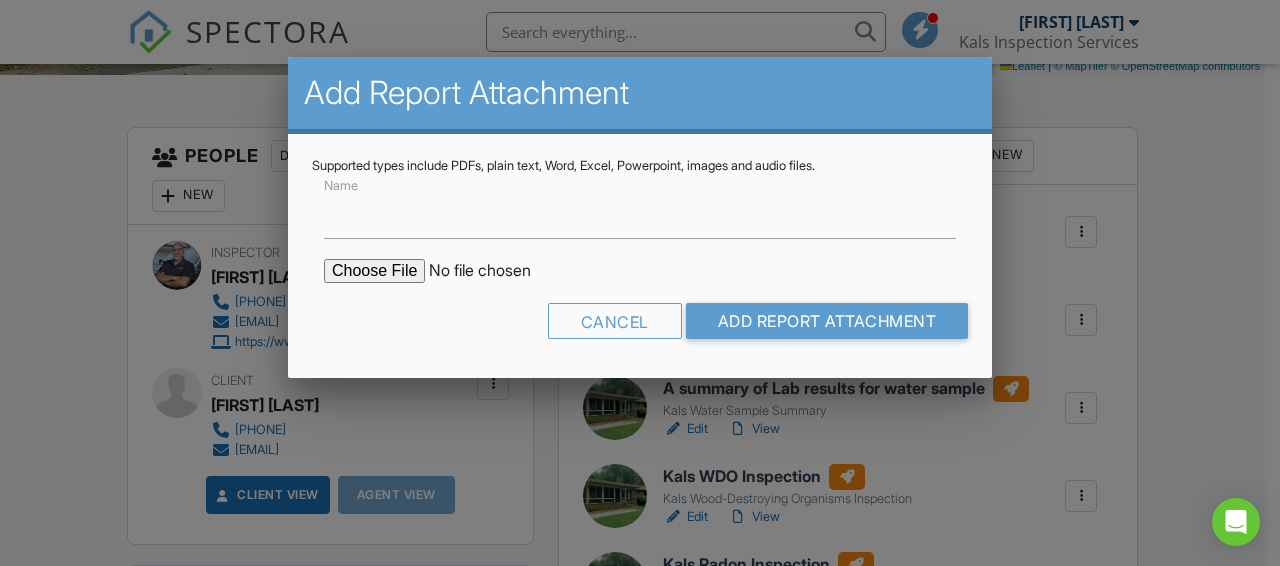 click at bounding box center [494, 271] 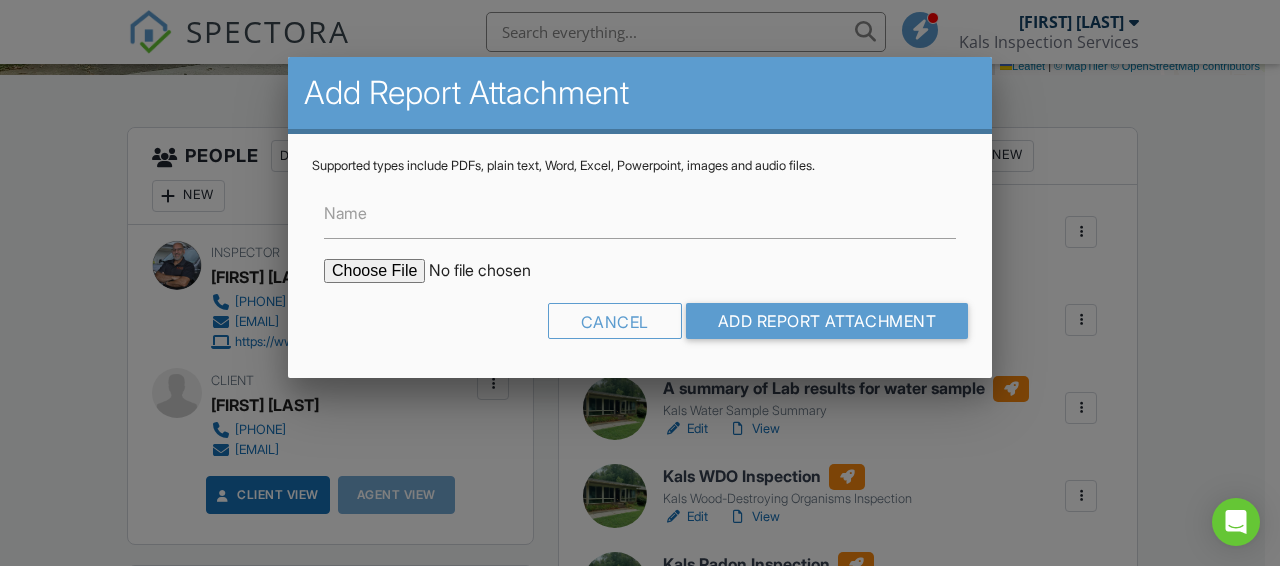 type on "C:\fakepath\567-Willie-Lane_RadonReport_f0fd7b5e-72fc-4119-82f8-138512dc5fde.pdf" 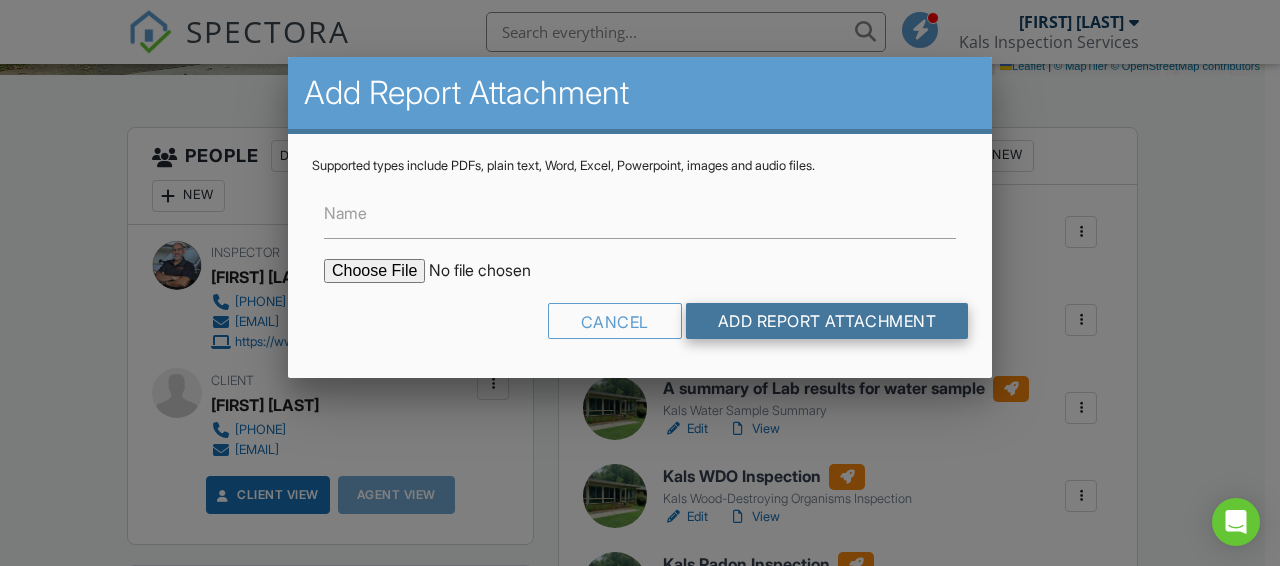 click on "Add Report Attachment" at bounding box center (827, 321) 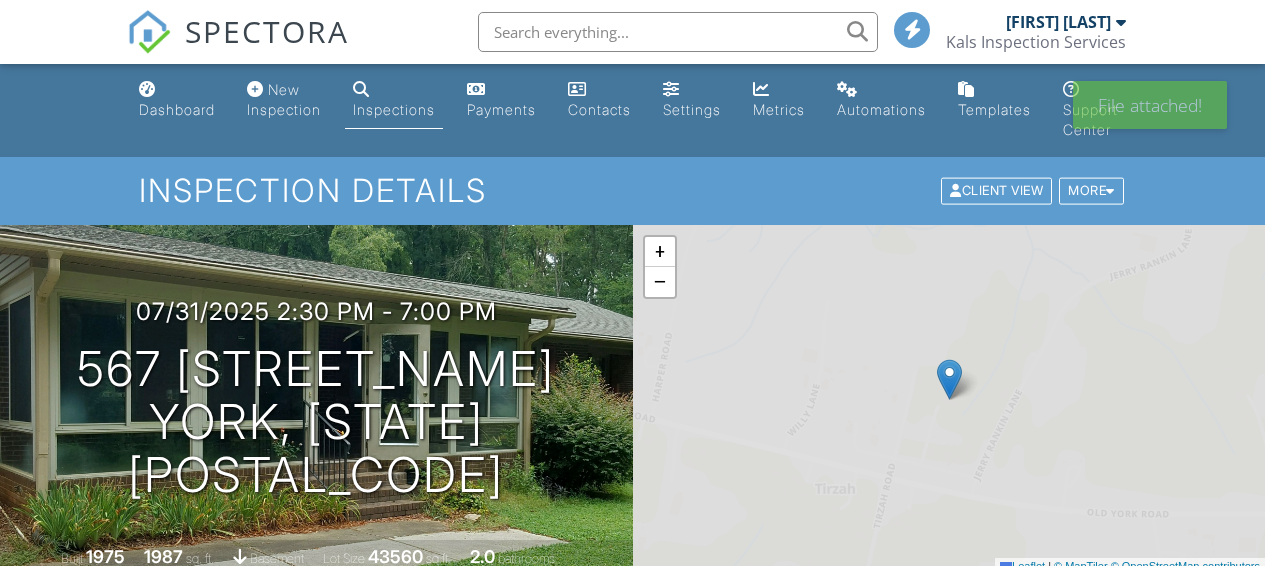 scroll, scrollTop: 185, scrollLeft: 0, axis: vertical 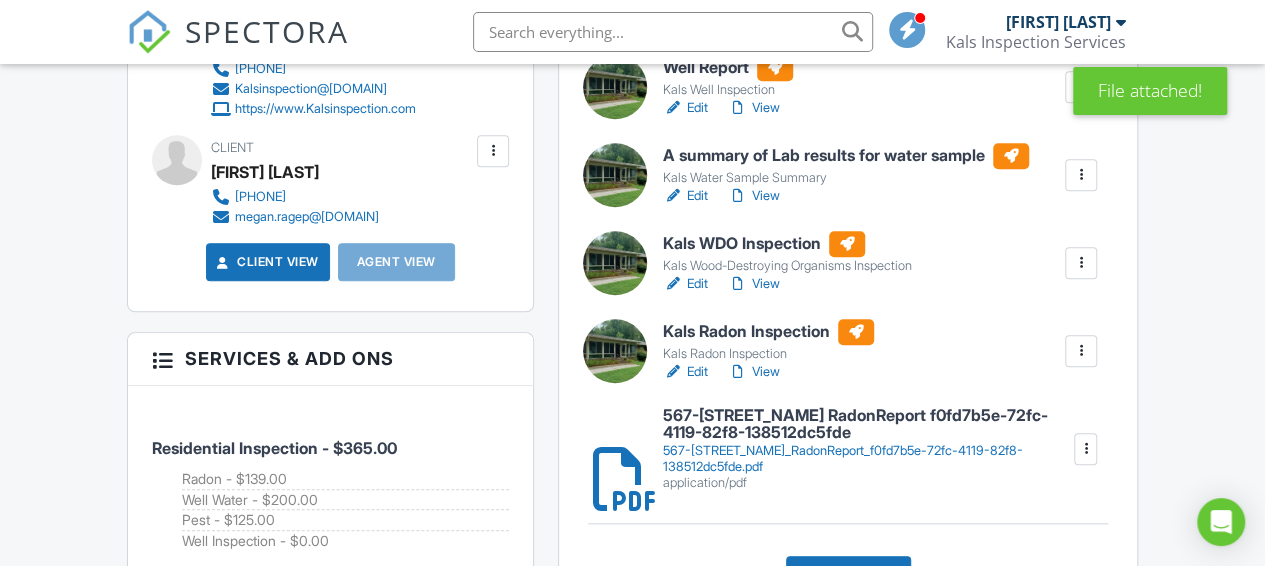 click at bounding box center (673, 372) 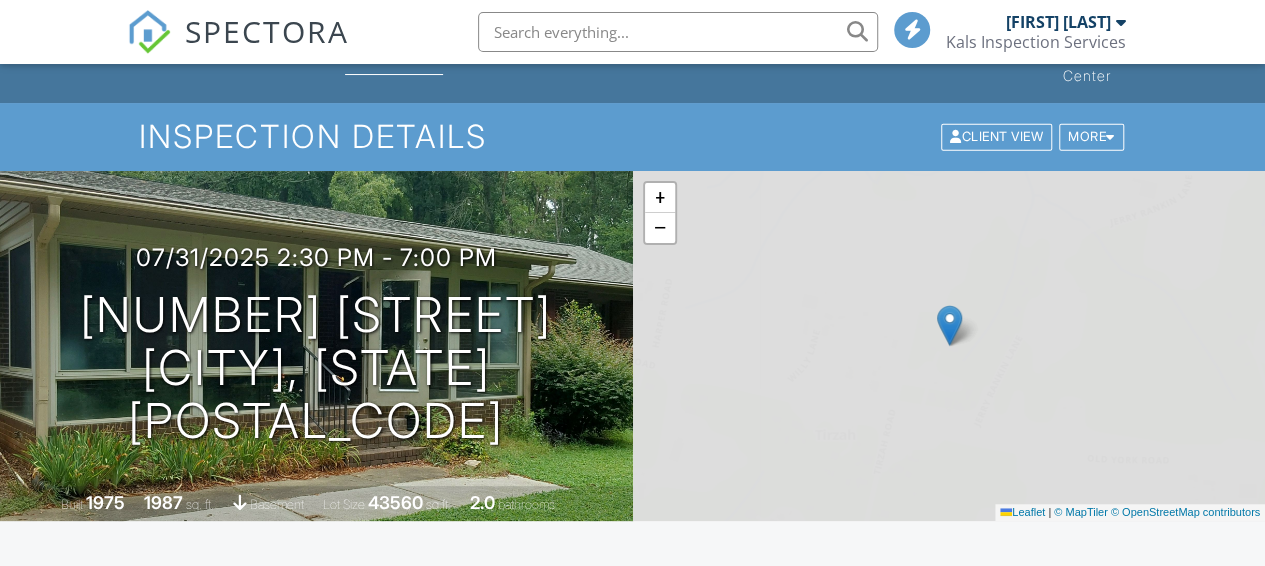 scroll, scrollTop: 0, scrollLeft: 0, axis: both 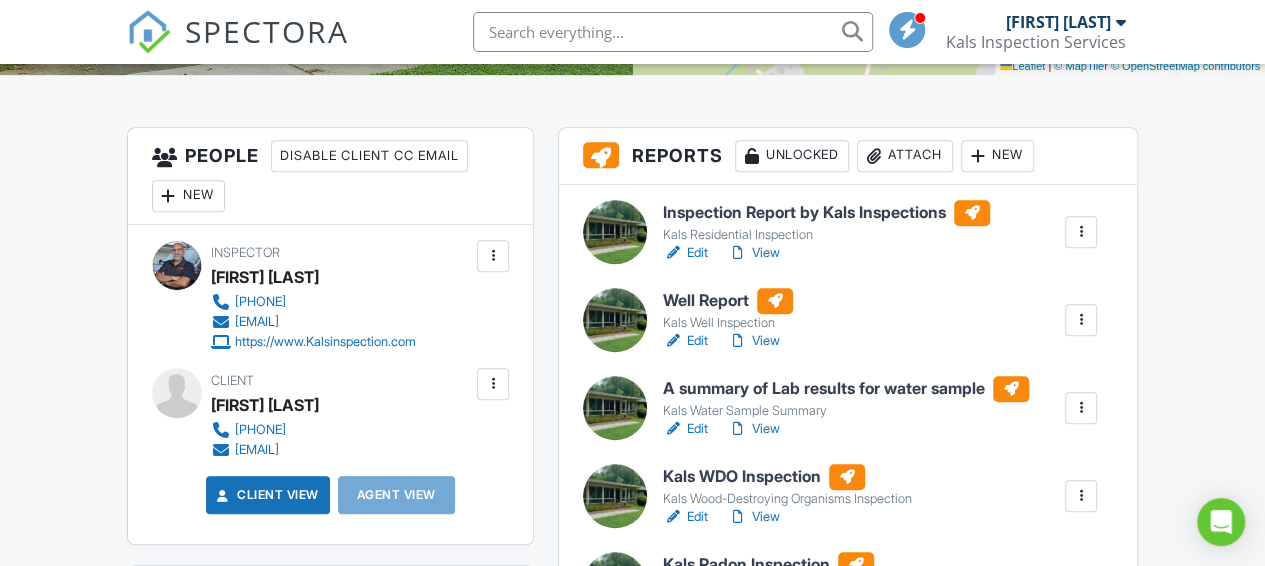 click at bounding box center [673, 341] 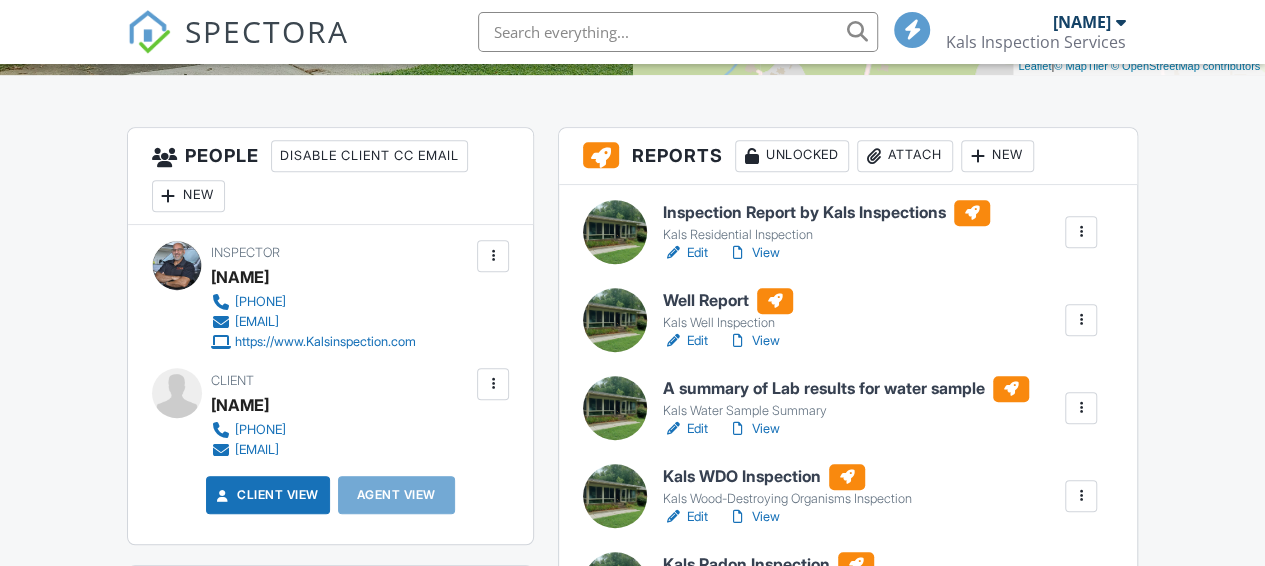 click at bounding box center [673, 253] 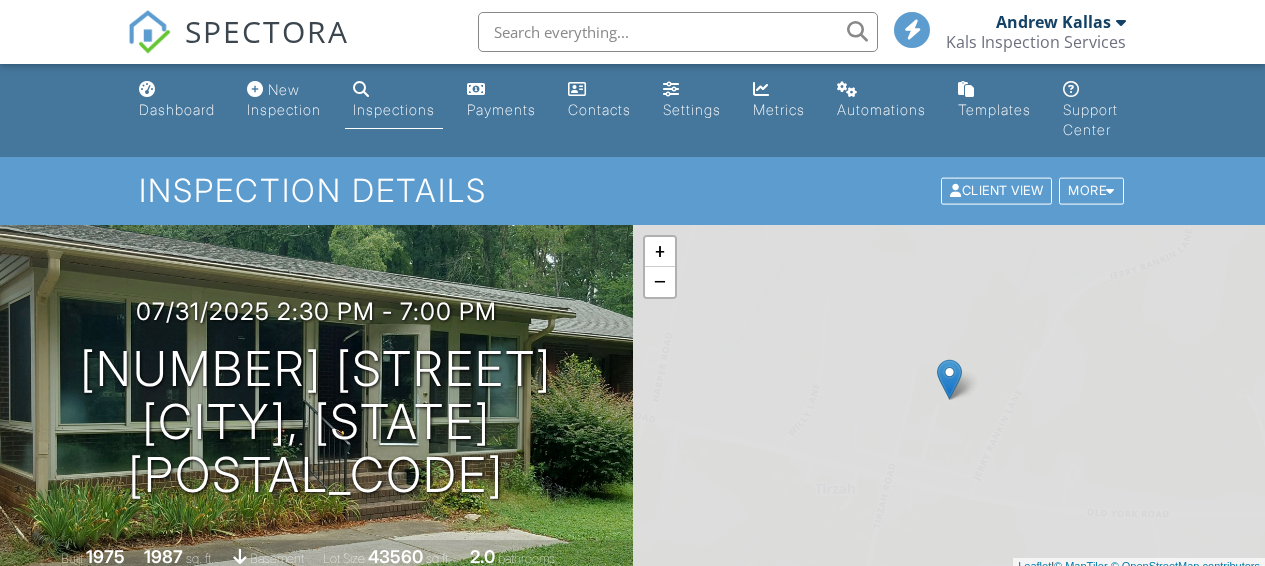 scroll, scrollTop: 433, scrollLeft: 0, axis: vertical 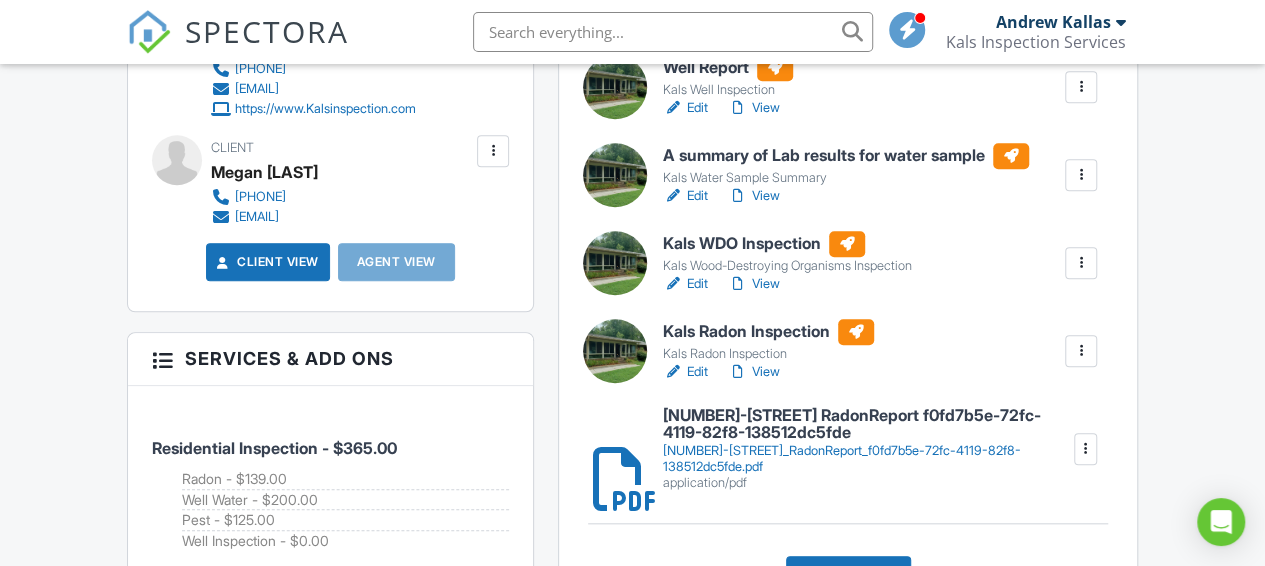 click at bounding box center (1086, 449) 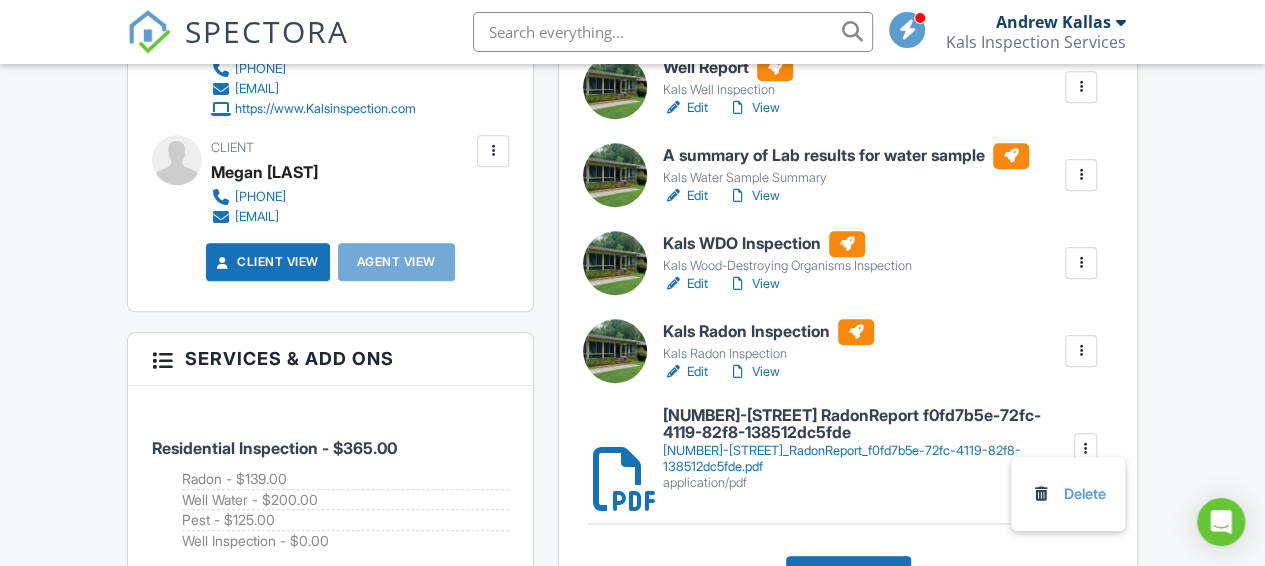 click on "Inspection Report by Kals Inspections
Kals Residential Inspection
Edit
View
Quick Publish
Copy
Delete
Well Report
Kals Well Inspection
Edit
View
Quick Publish
Copy
Delete
A summary of Lab results for water sample
Kals Water Sample Summary
Edit
View
Quick Publish
Copy
Delete
Kals WDO Inspection
Kals Wood-Destroying Organisms Inspection
Edit
View
Quick Publish
Copy
Delete
Kals Radon Inspection
Kals Radon Inspection
Edit
View
Quick Publish
Copy
Delete
567-Willie-Lane RadonReport f0fd7b5e-72fc-4119-82f8-138512dc5fde
application/pdf
Delete" at bounding box center [848, 281] 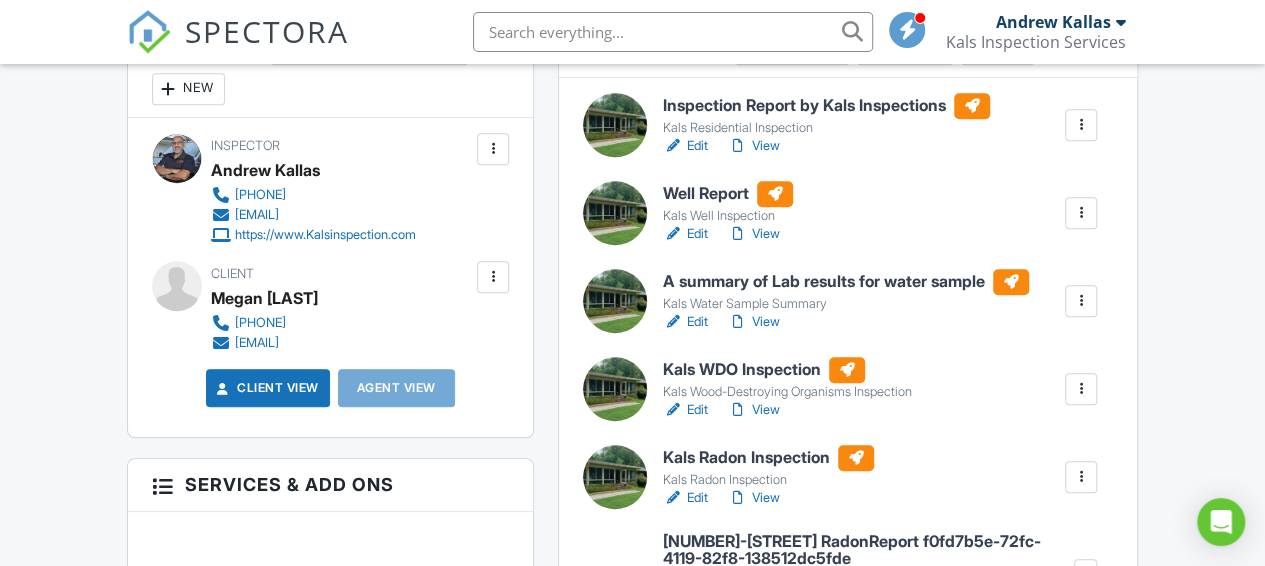 scroll, scrollTop: 600, scrollLeft: 0, axis: vertical 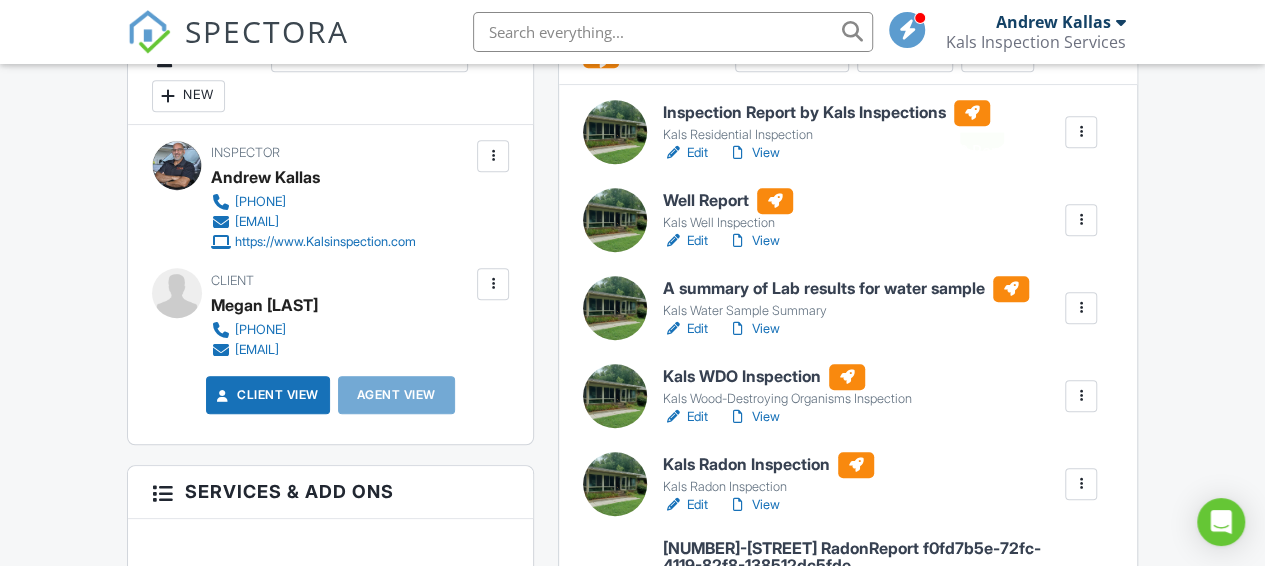 click at bounding box center [972, 113] 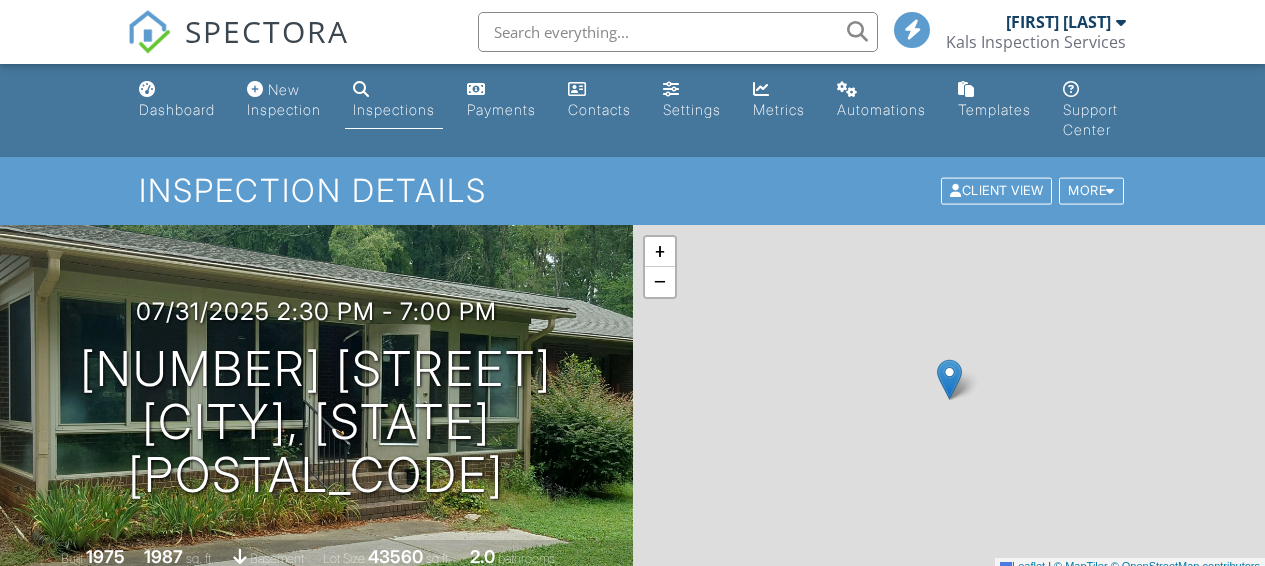 scroll, scrollTop: 0, scrollLeft: 0, axis: both 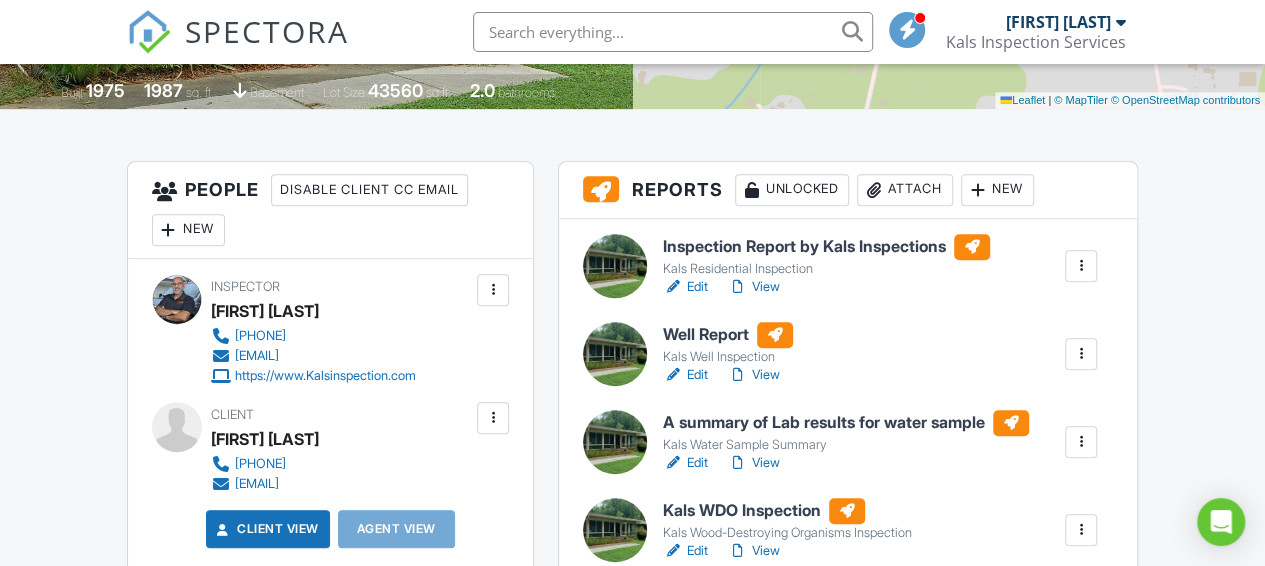click at bounding box center (1081, 266) 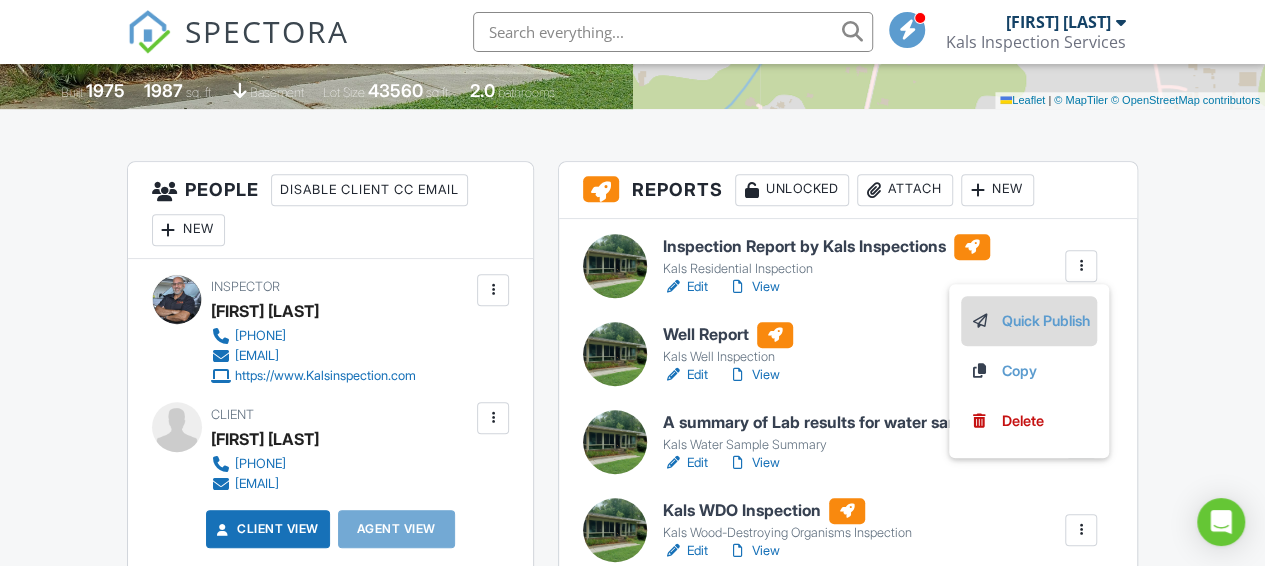 click on "Quick Publish" at bounding box center [1029, 321] 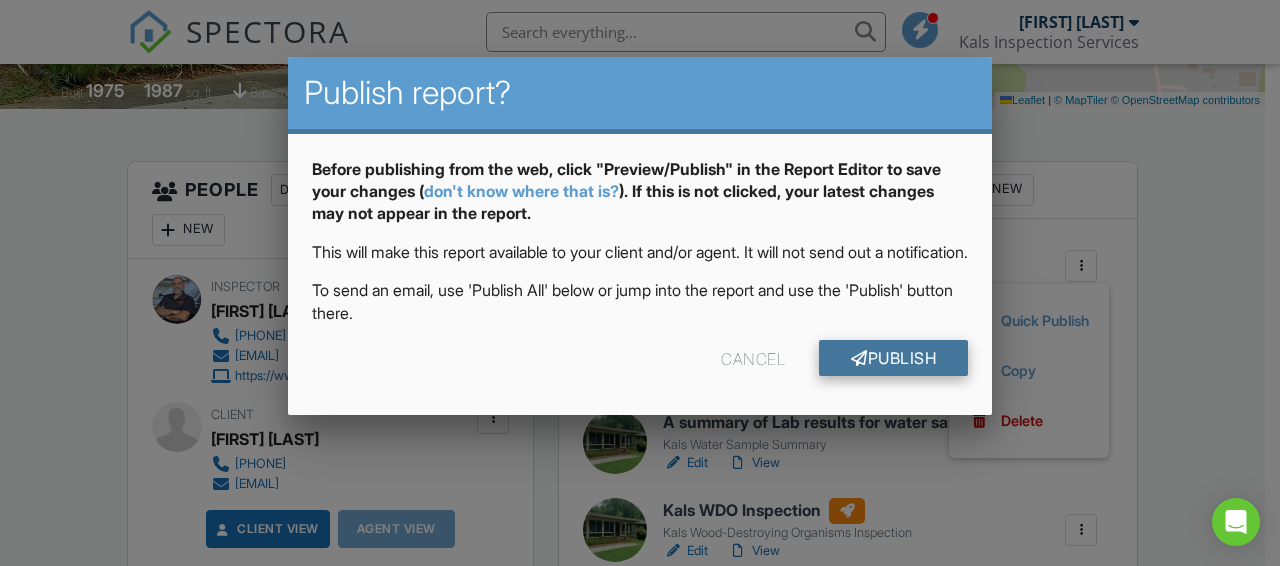 click on "Publish" at bounding box center [893, 358] 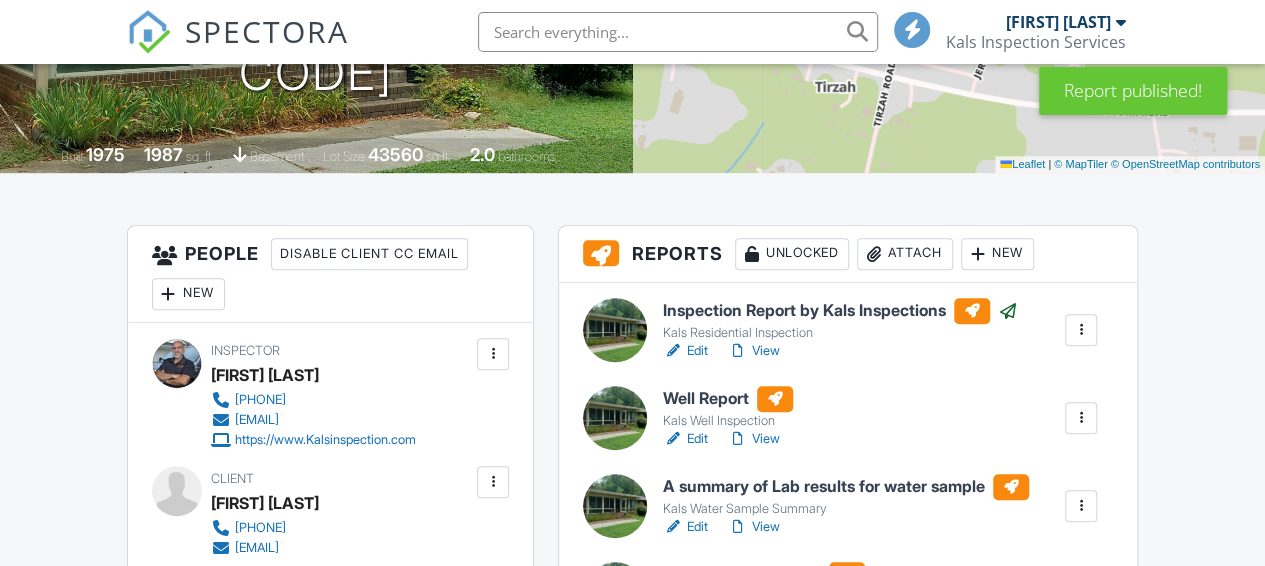 scroll, scrollTop: 499, scrollLeft: 0, axis: vertical 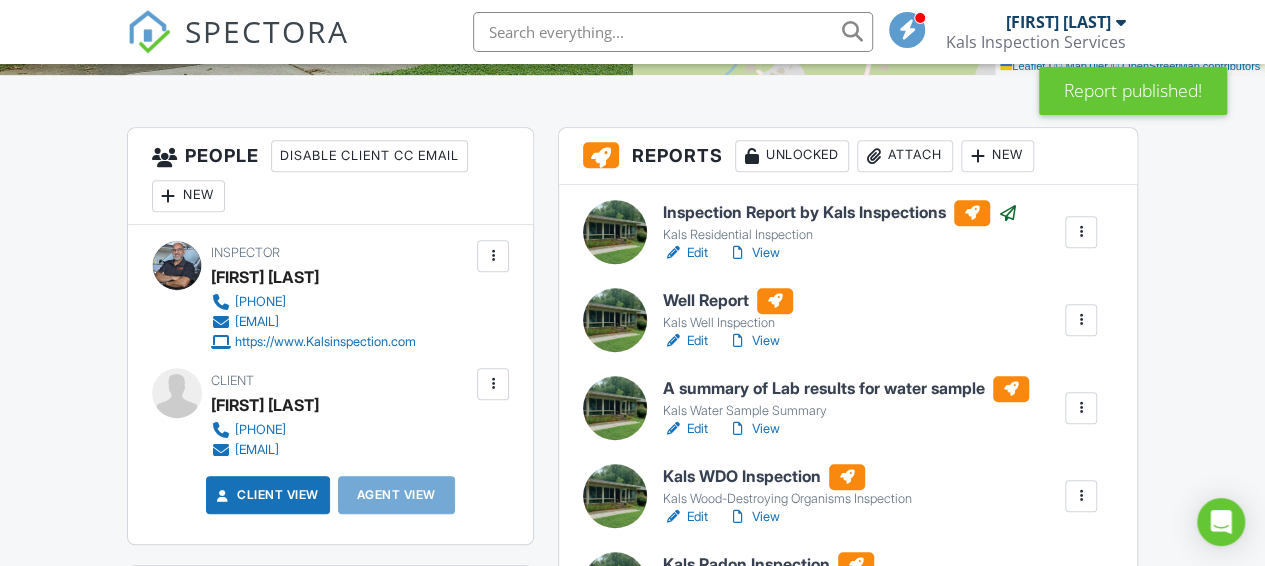 click at bounding box center (1081, 320) 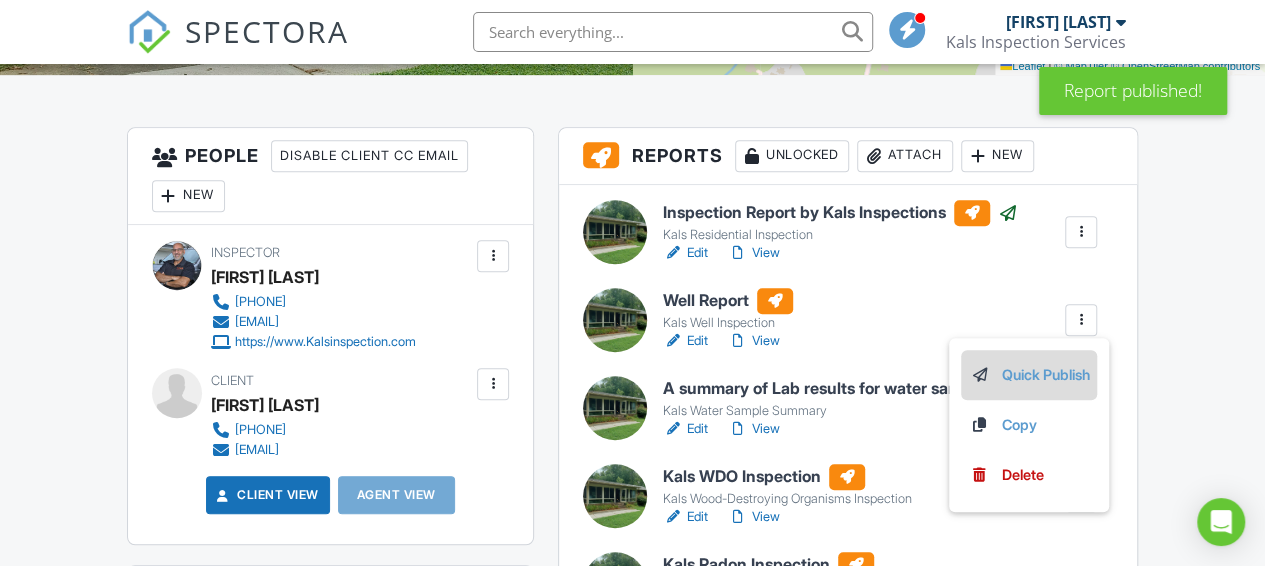 click on "Quick Publish" at bounding box center [1029, 375] 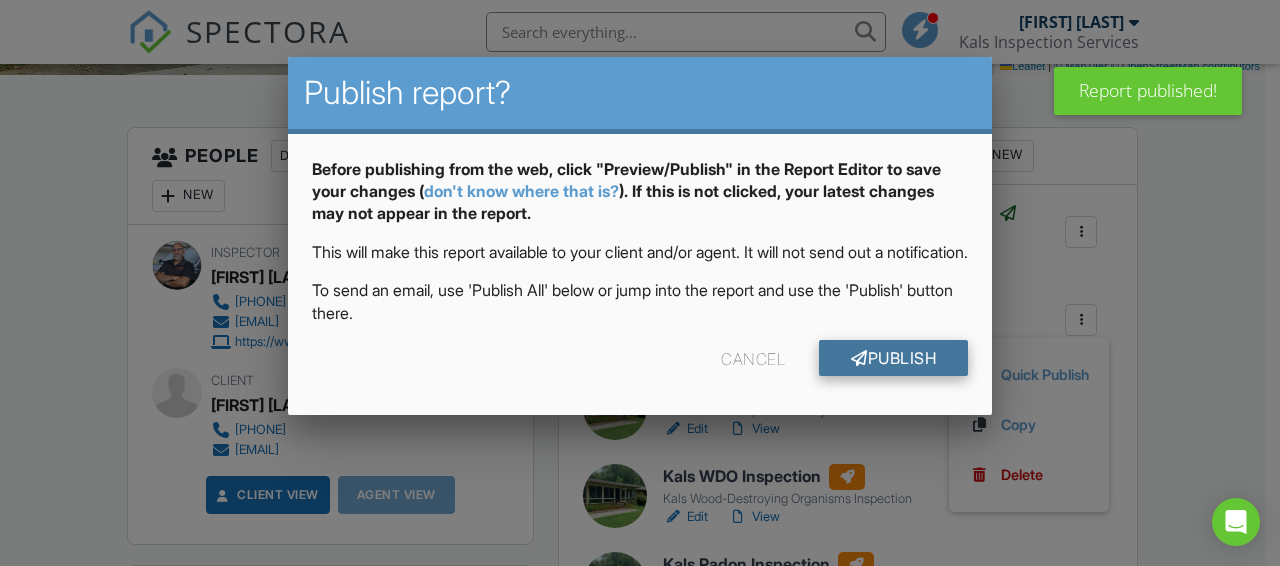 click on "Publish" at bounding box center [893, 358] 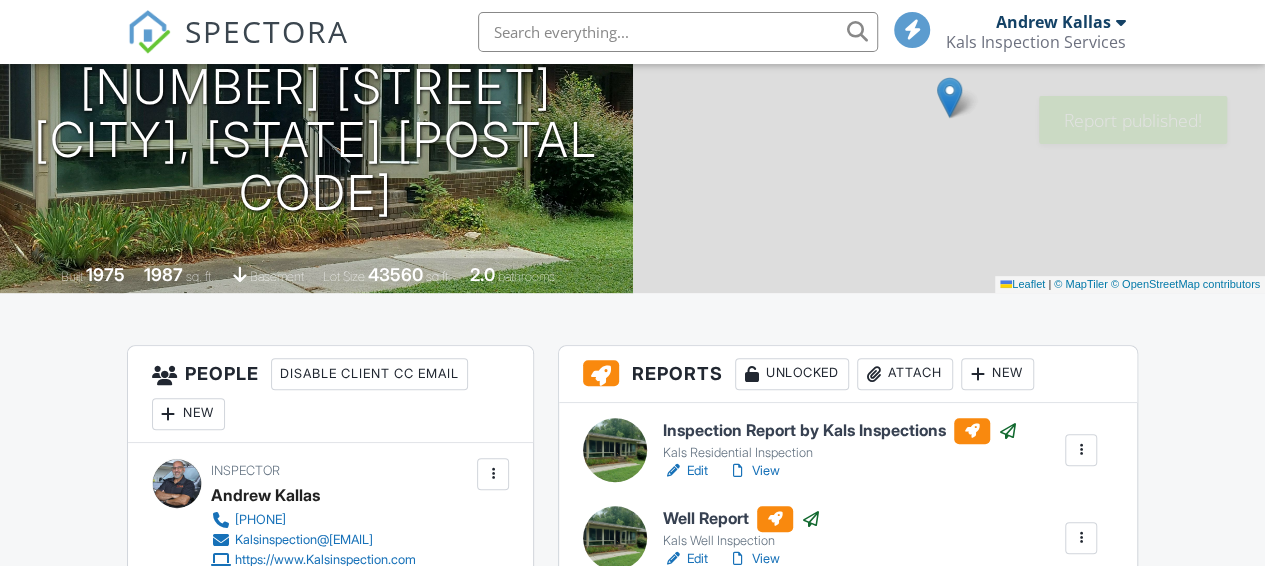 scroll, scrollTop: 400, scrollLeft: 0, axis: vertical 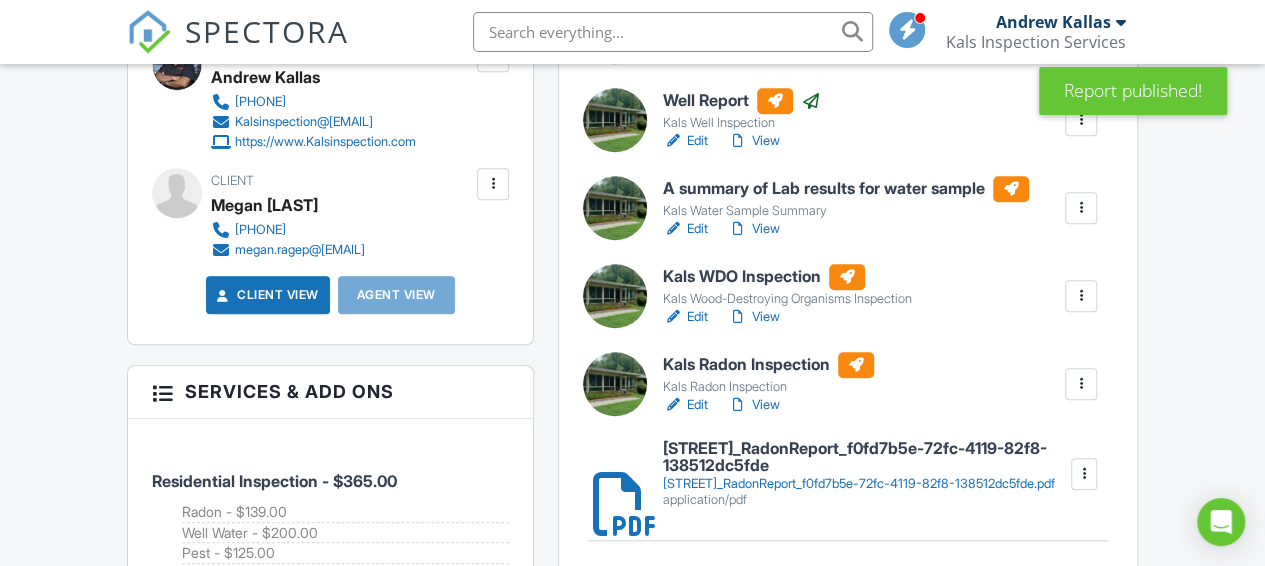 click at bounding box center (1081, 384) 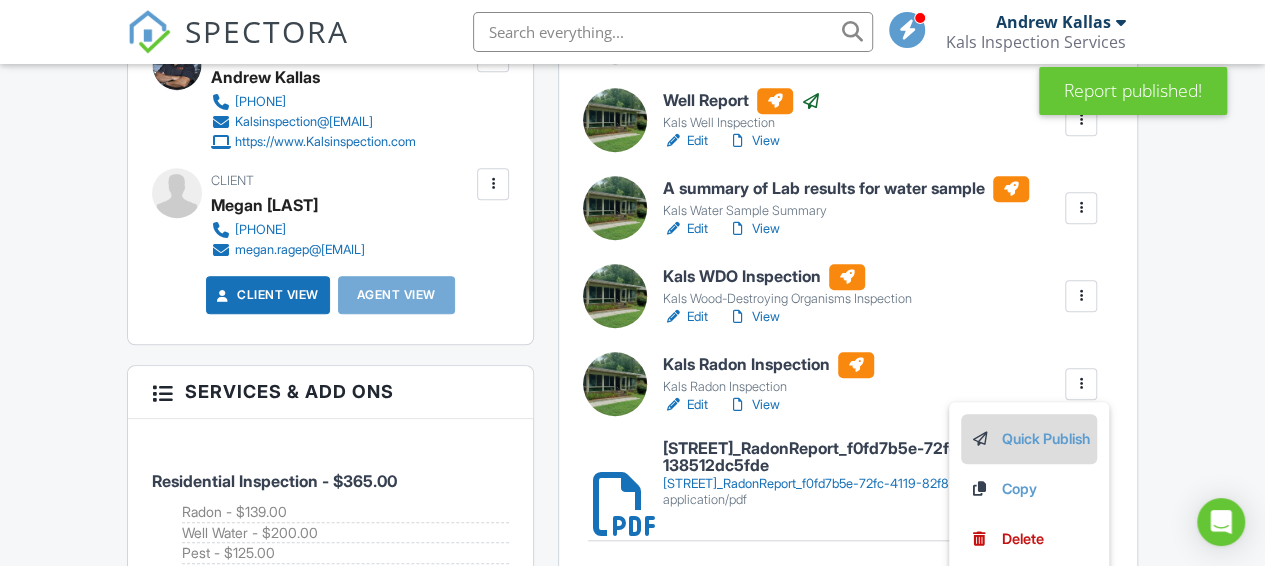 click on "Quick Publish" at bounding box center (1029, 439) 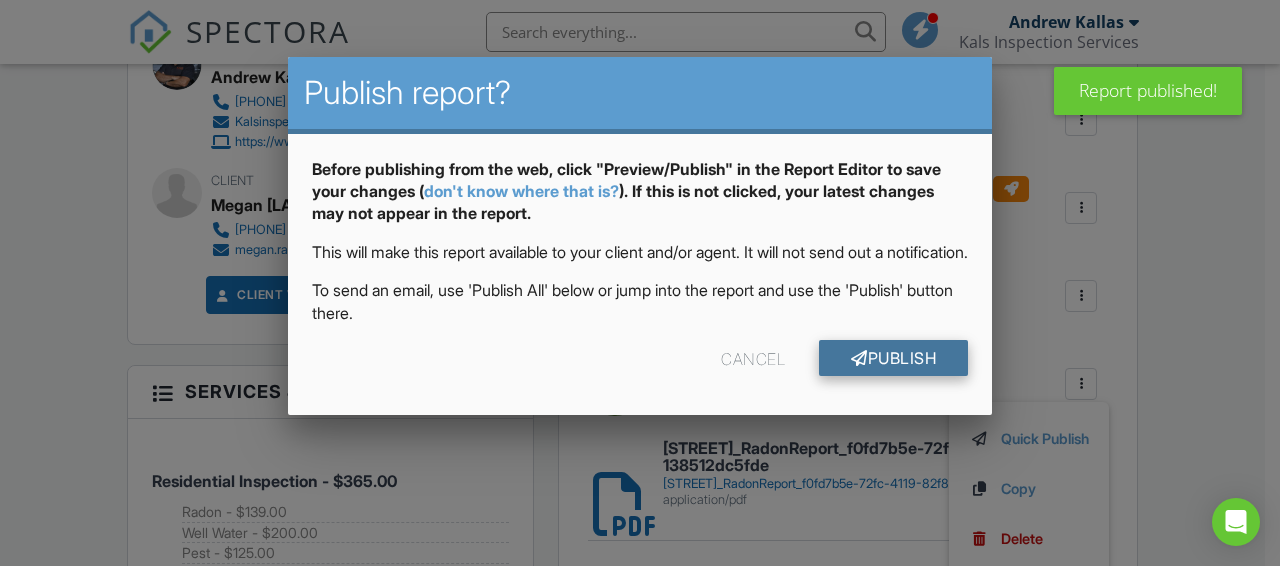 click on "Publish" at bounding box center (893, 358) 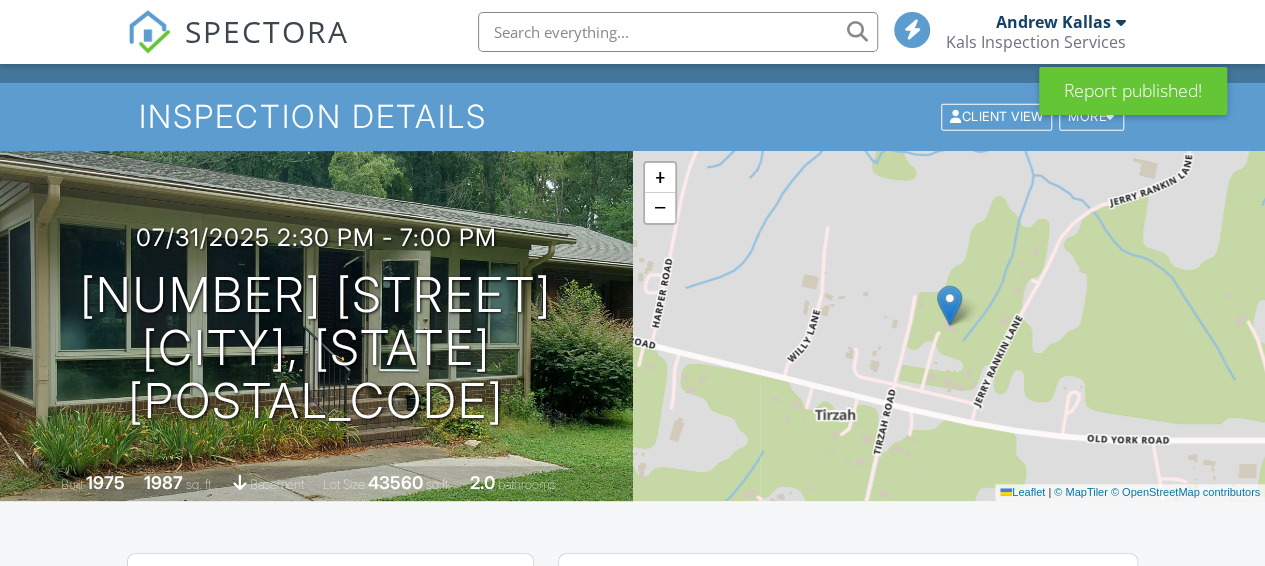 scroll, scrollTop: 700, scrollLeft: 0, axis: vertical 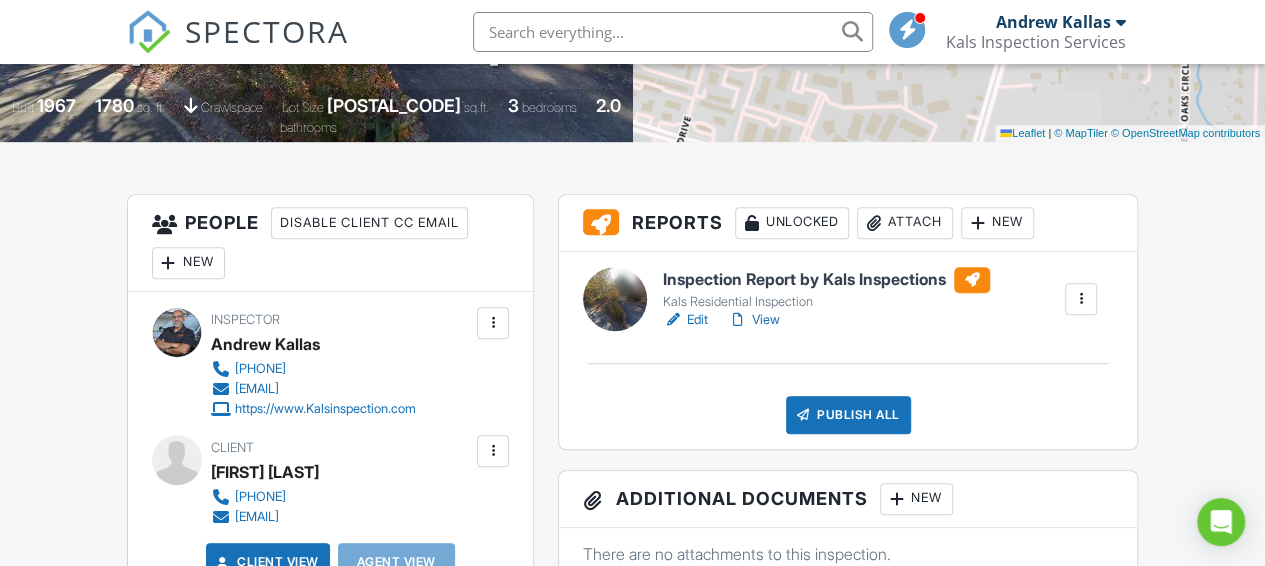 click at bounding box center [673, 320] 